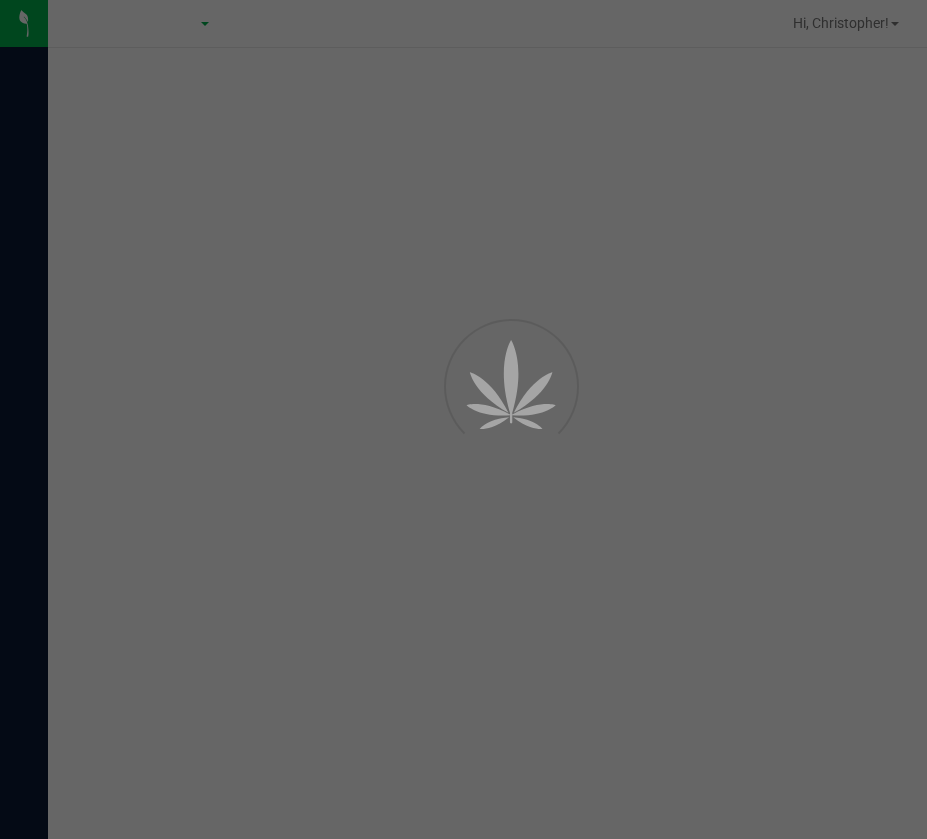 scroll, scrollTop: 0, scrollLeft: 0, axis: both 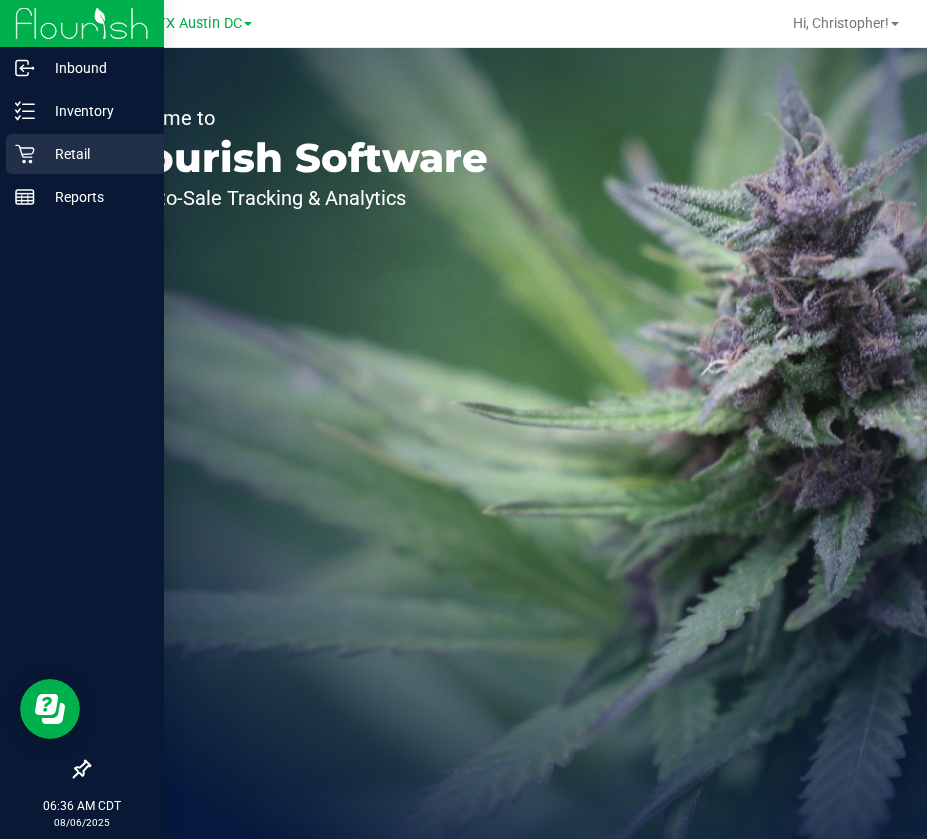 click 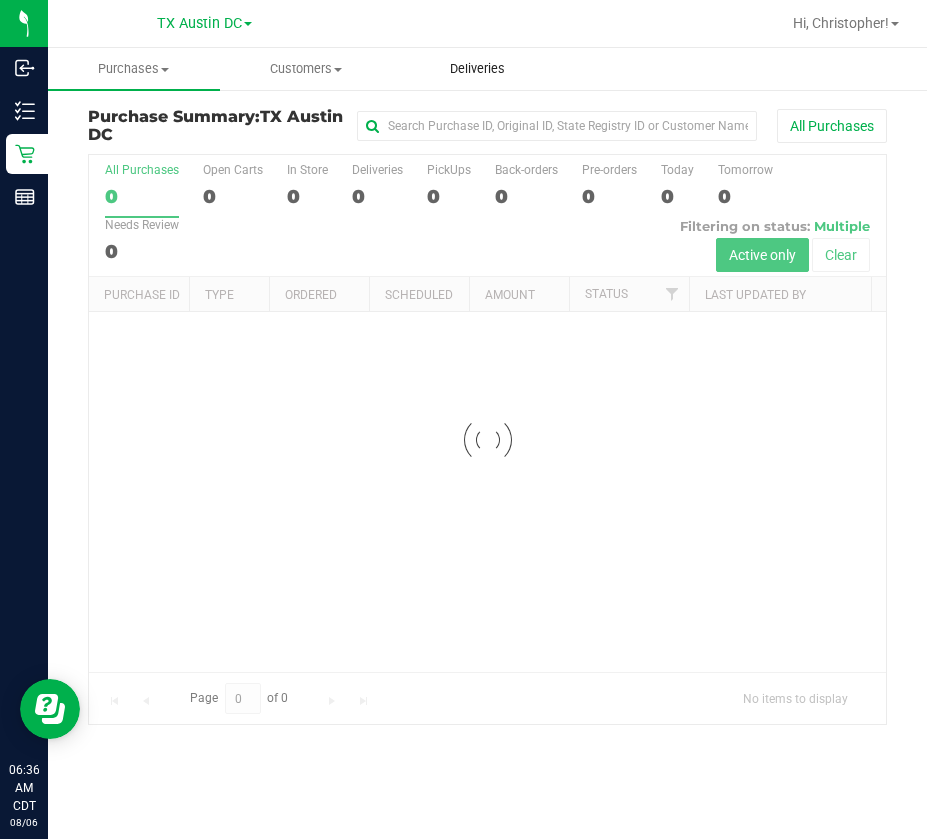 click on "Deliveries" at bounding box center [477, 69] 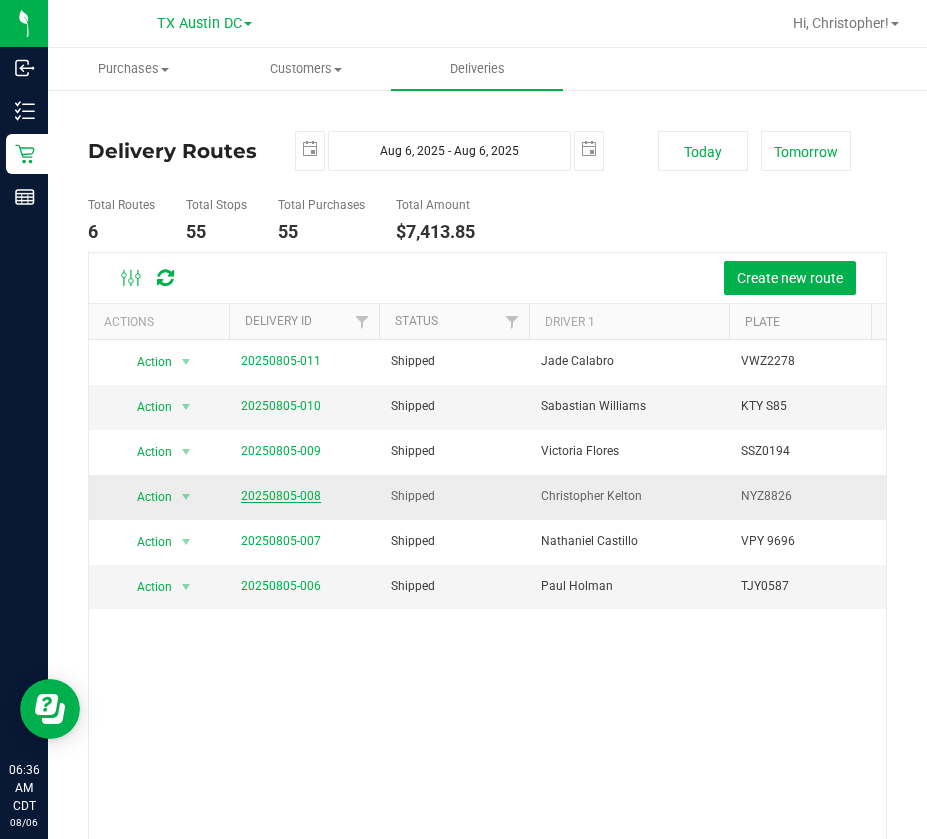 click on "20250805-008" at bounding box center (281, 496) 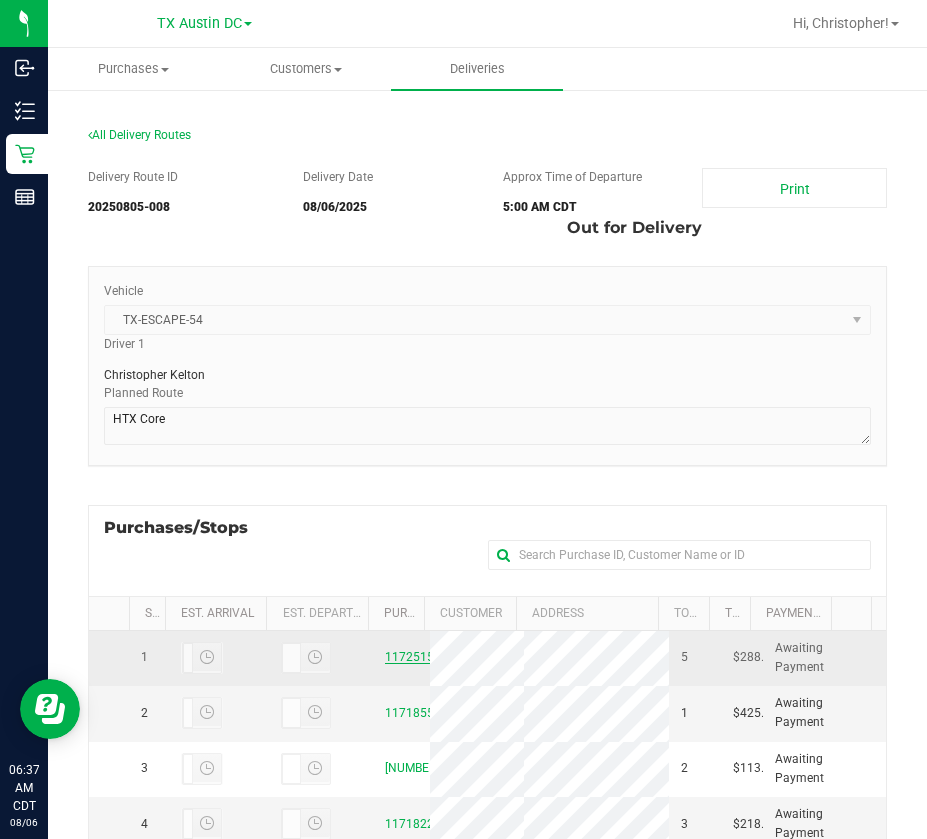 click on "11725157" at bounding box center [413, 657] 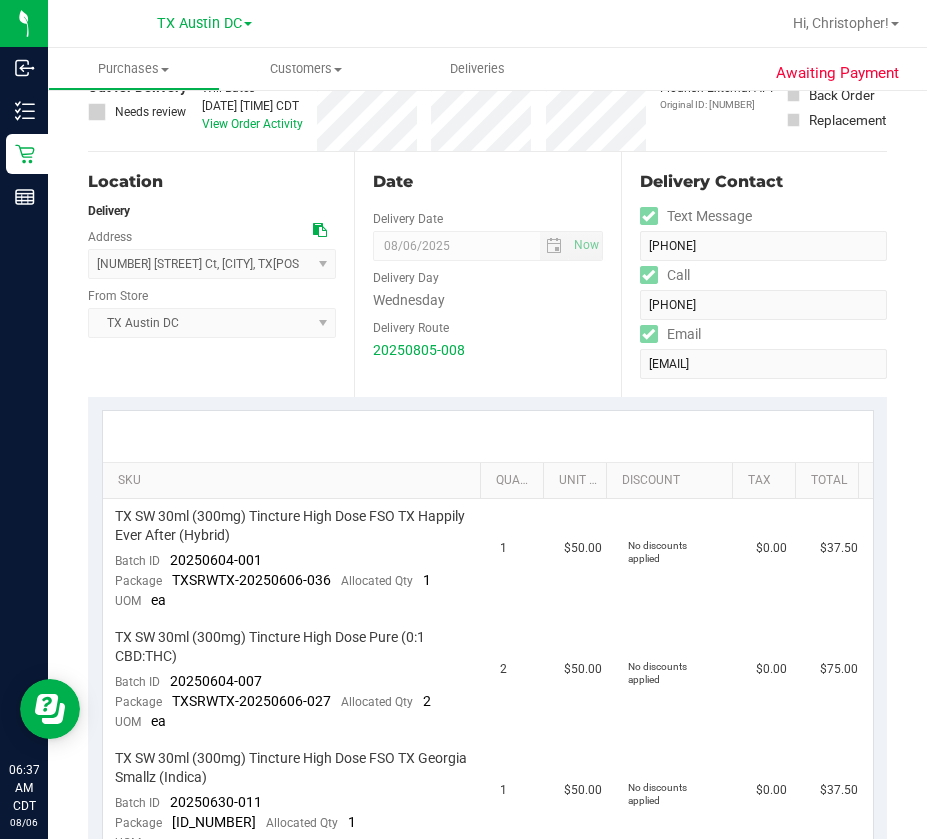 scroll, scrollTop: 300, scrollLeft: 0, axis: vertical 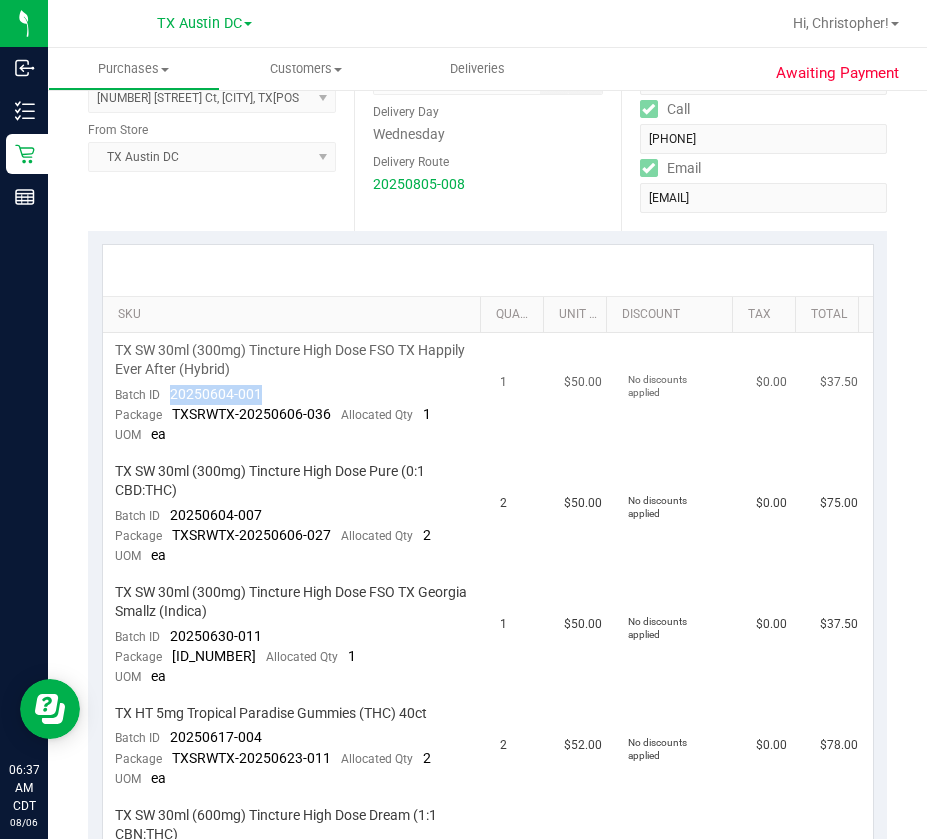 drag, startPoint x: 276, startPoint y: 400, endPoint x: 161, endPoint y: 392, distance: 115.27792 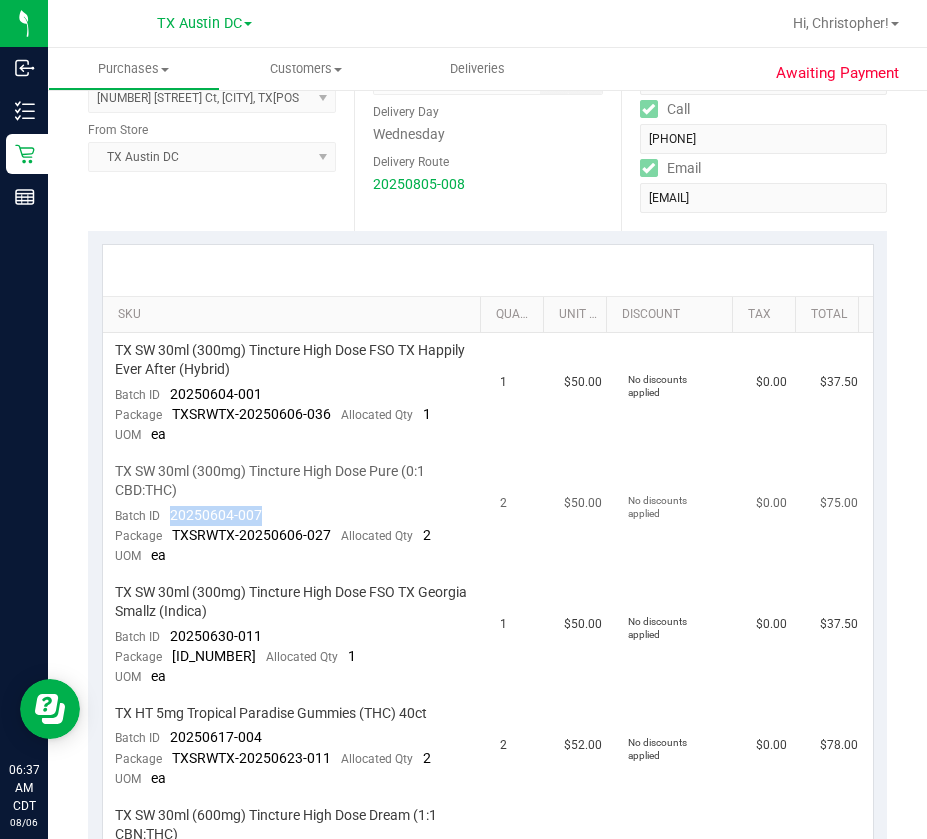 drag, startPoint x: 287, startPoint y: 508, endPoint x: 168, endPoint y: 518, distance: 119.419426 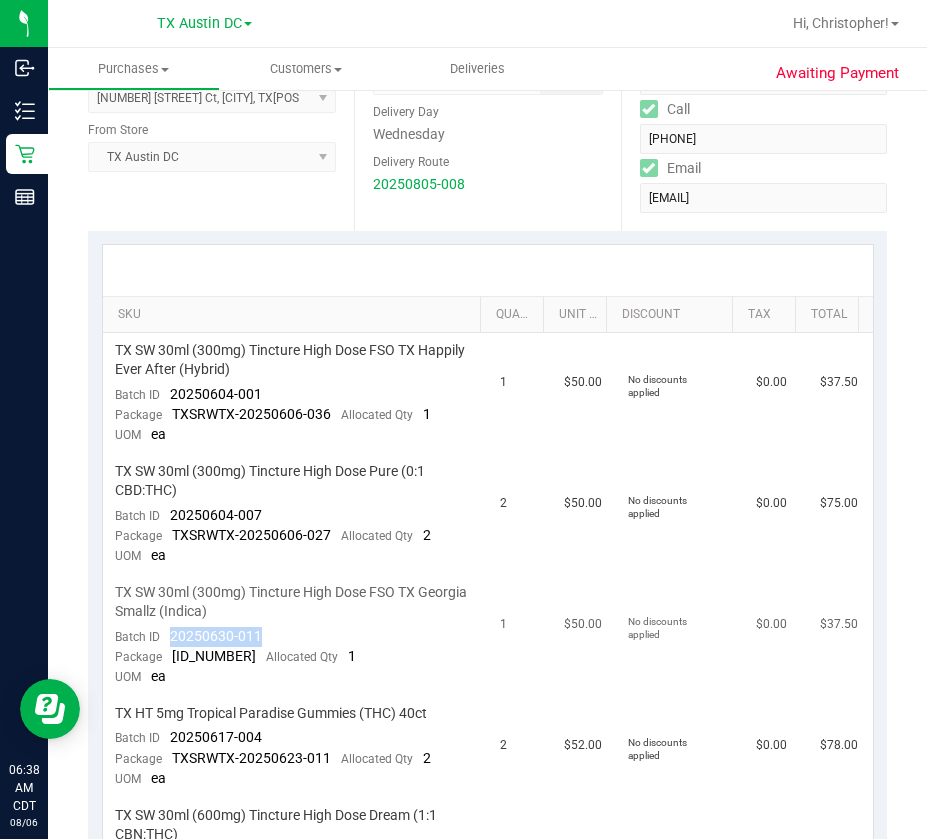 drag, startPoint x: 278, startPoint y: 632, endPoint x: 170, endPoint y: 637, distance: 108.11568 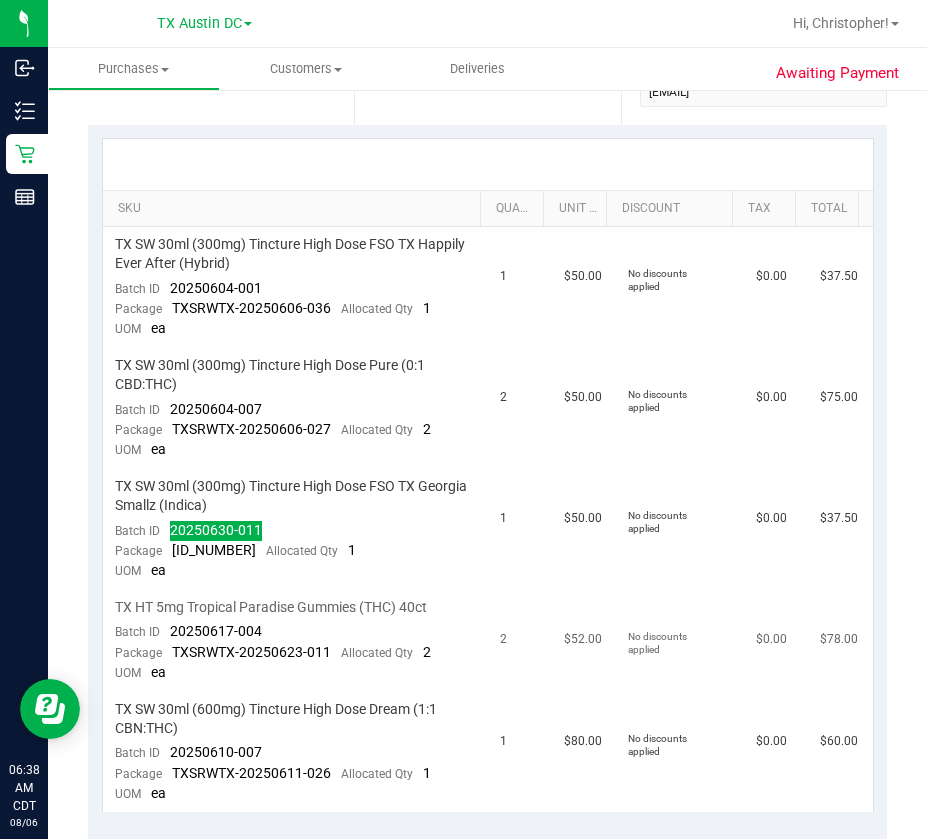 scroll, scrollTop: 500, scrollLeft: 0, axis: vertical 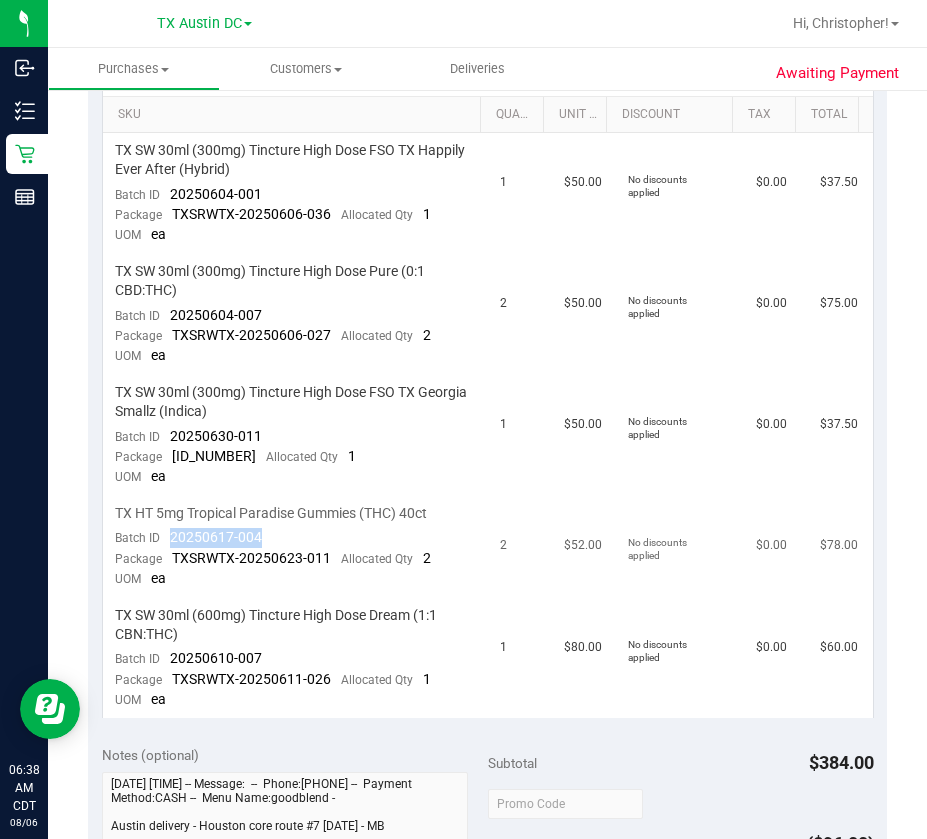 drag, startPoint x: 266, startPoint y: 541, endPoint x: 162, endPoint y: 545, distance: 104.0769 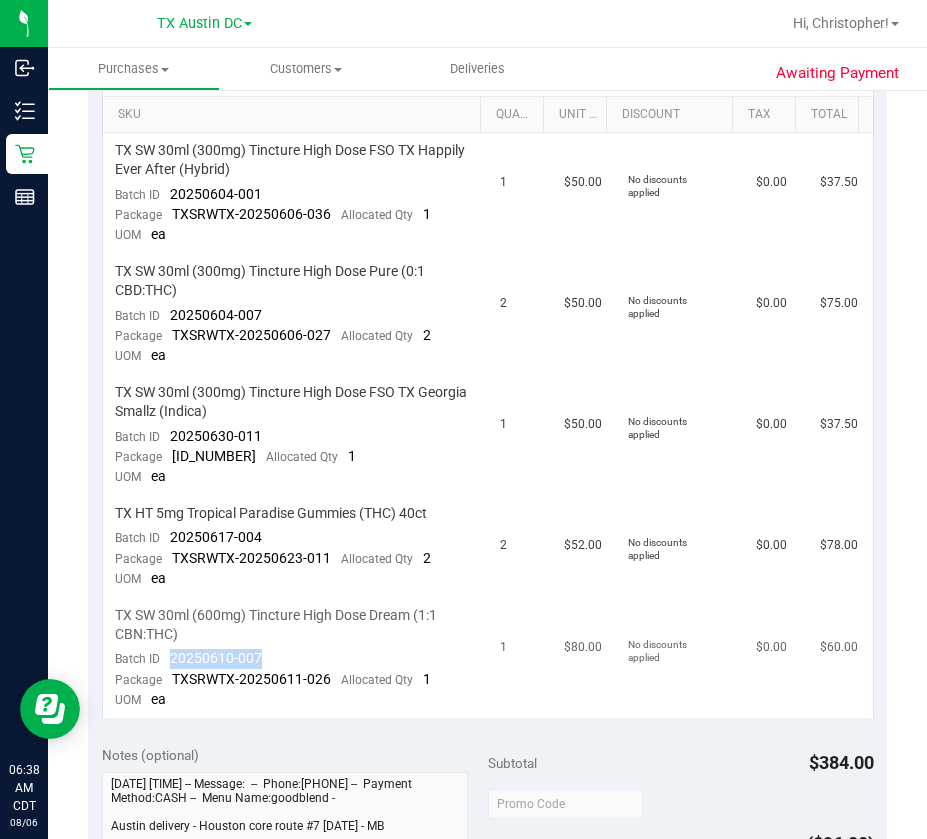 drag, startPoint x: 276, startPoint y: 666, endPoint x: 171, endPoint y: 663, distance: 105.04285 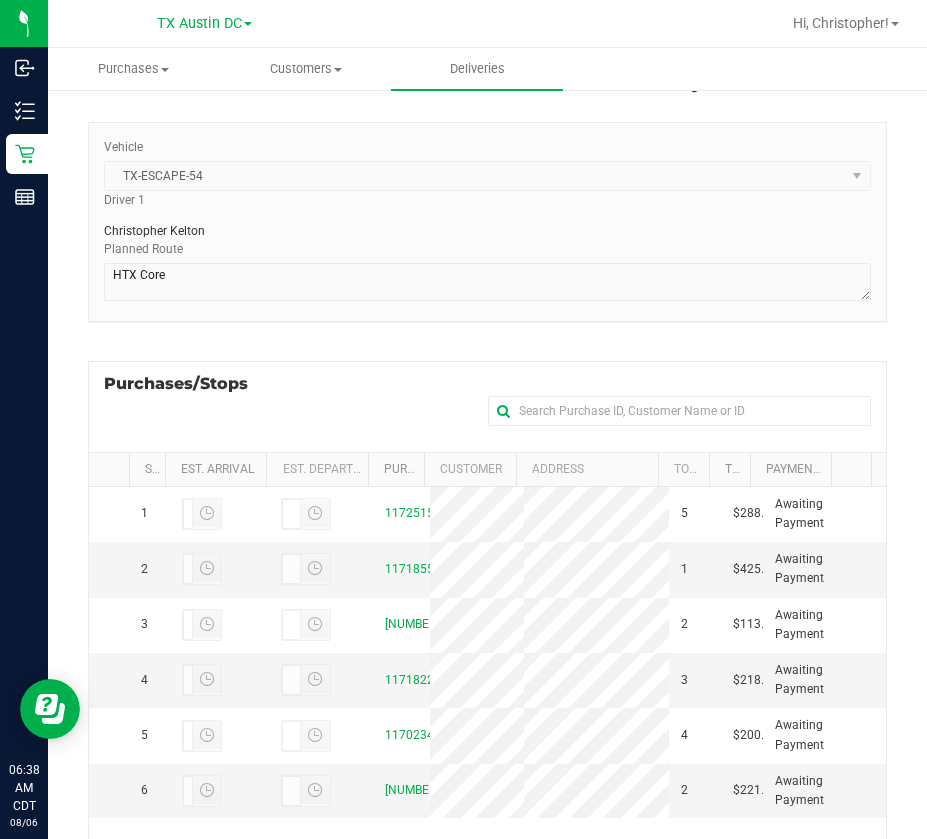 scroll, scrollTop: 300, scrollLeft: 0, axis: vertical 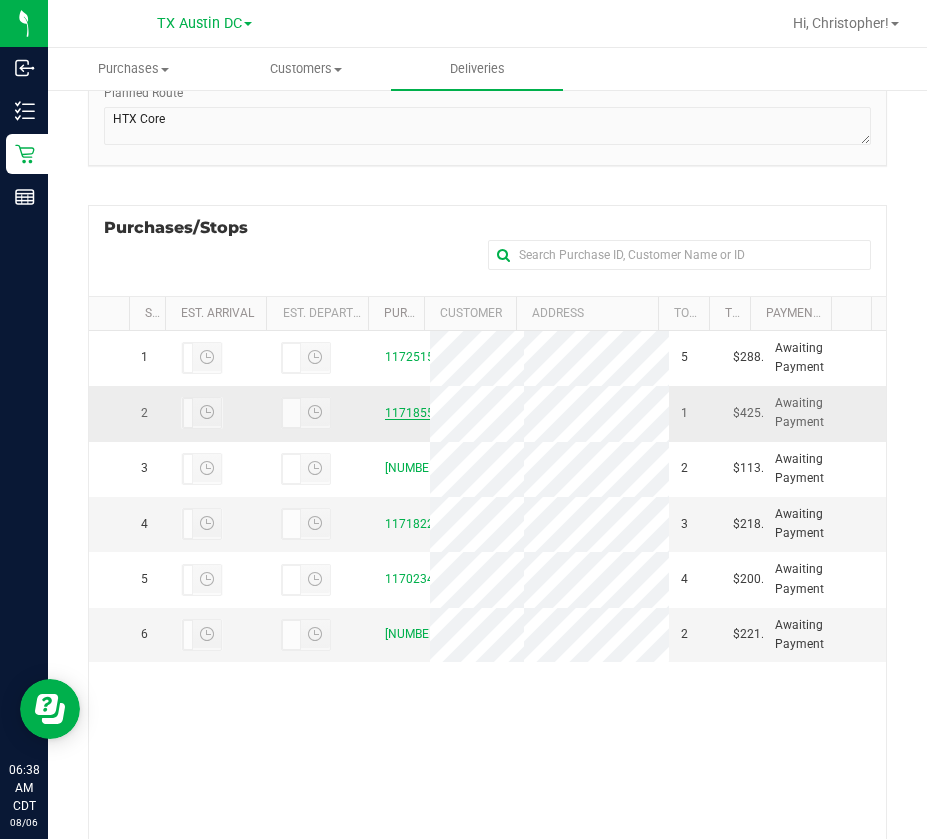 click on "11718553" at bounding box center (413, 413) 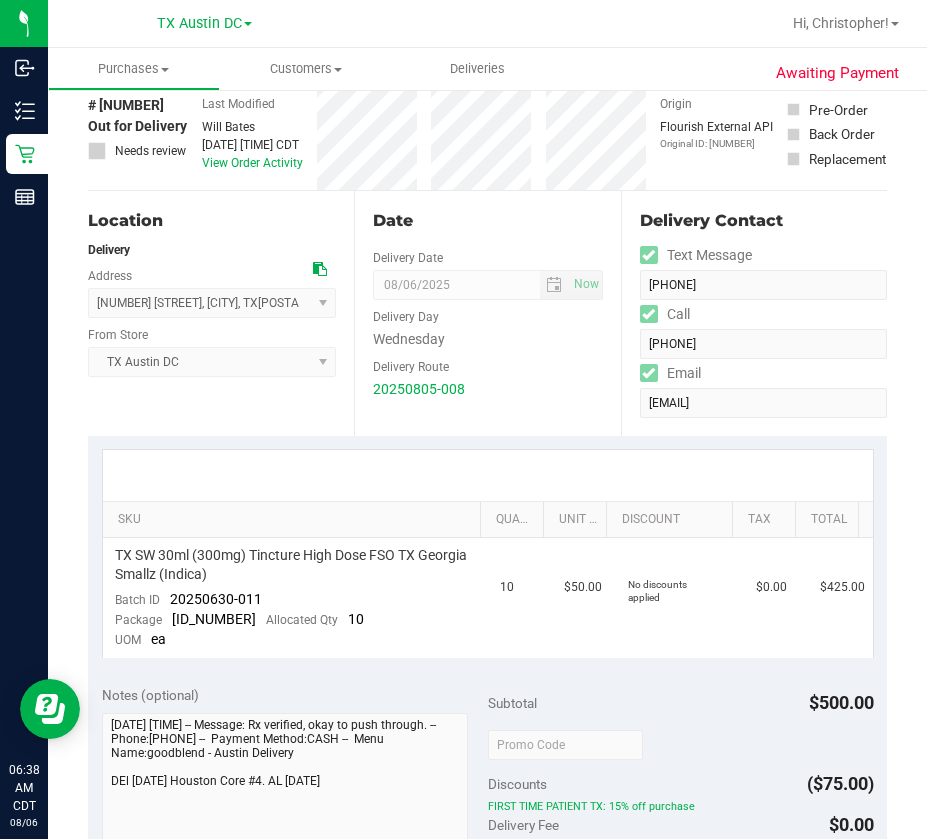 scroll, scrollTop: 200, scrollLeft: 0, axis: vertical 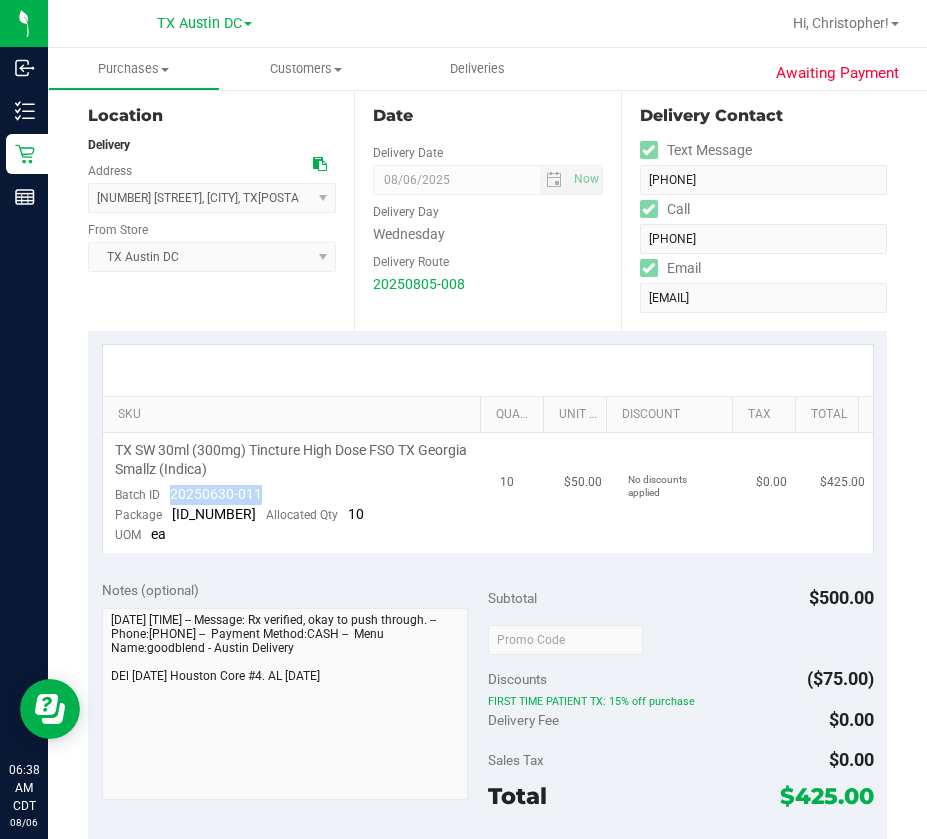 drag, startPoint x: 253, startPoint y: 493, endPoint x: 165, endPoint y: 494, distance: 88.005684 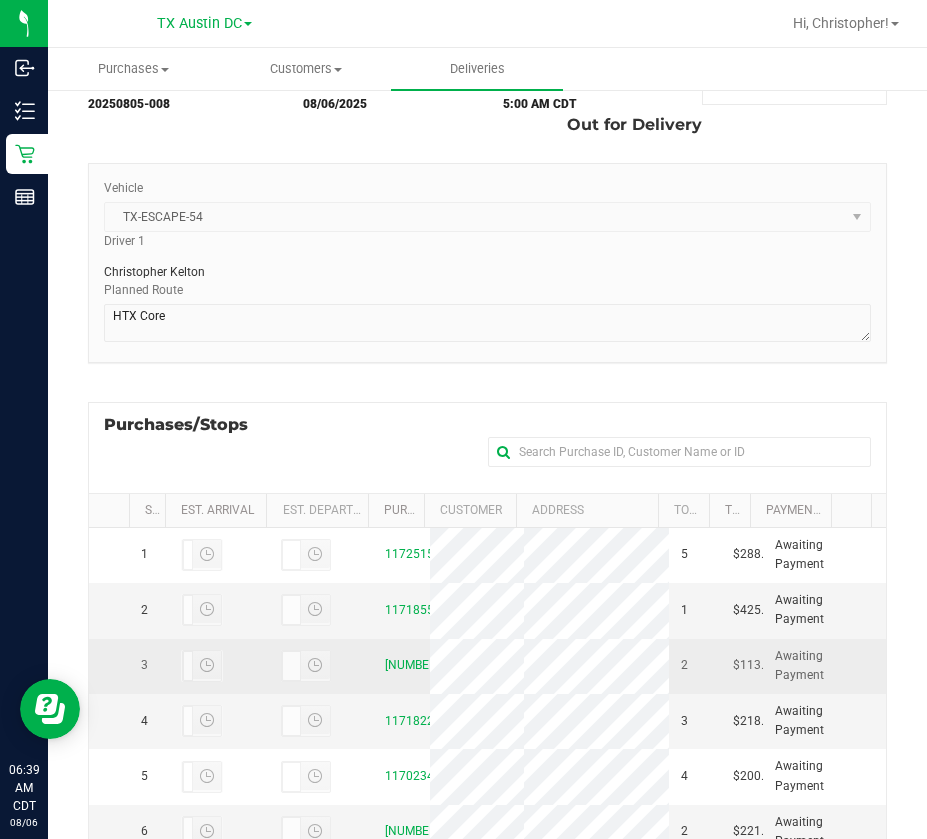 scroll, scrollTop: 200, scrollLeft: 0, axis: vertical 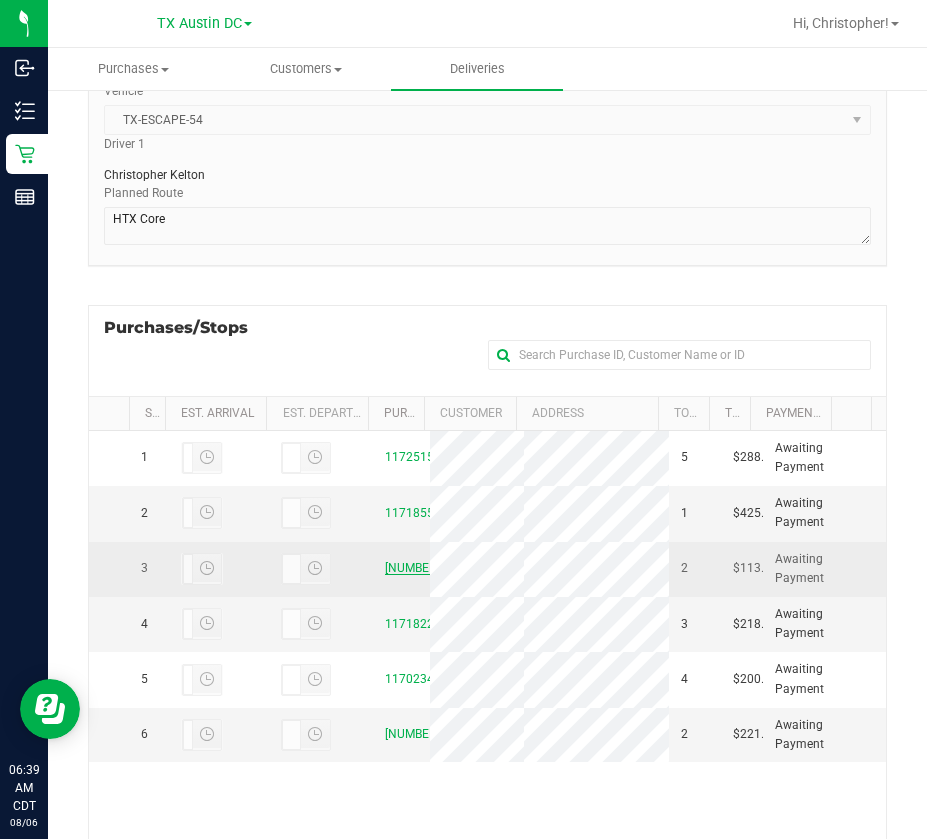 click on "[NUMBER]" at bounding box center (412, 568) 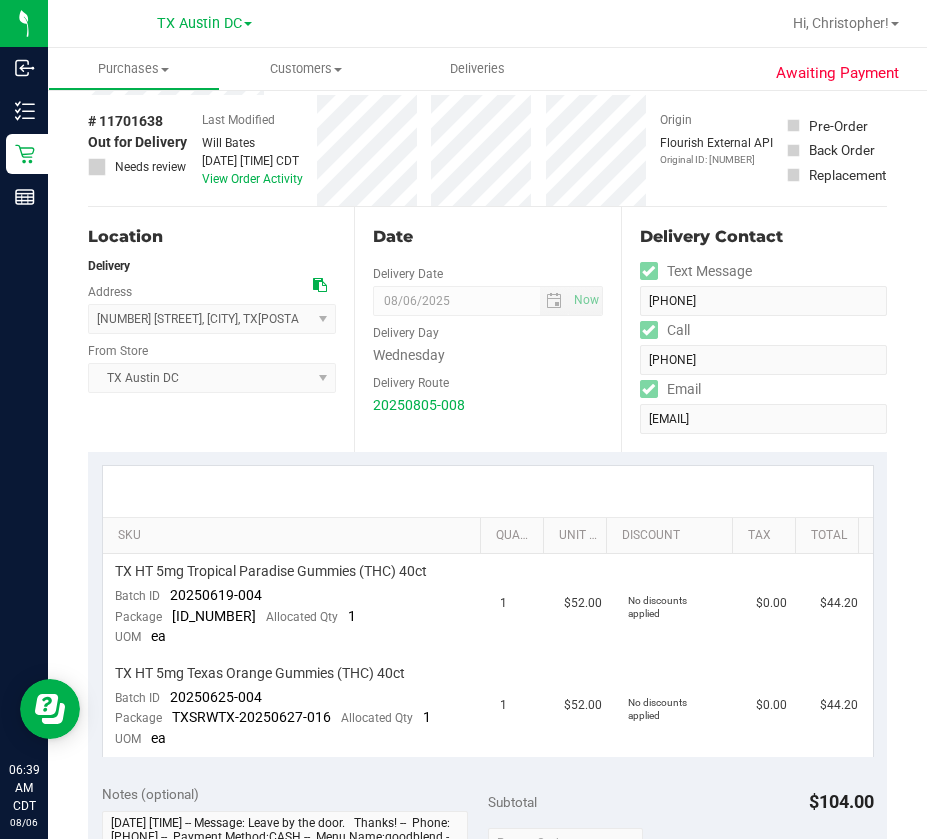 scroll, scrollTop: 0, scrollLeft: 0, axis: both 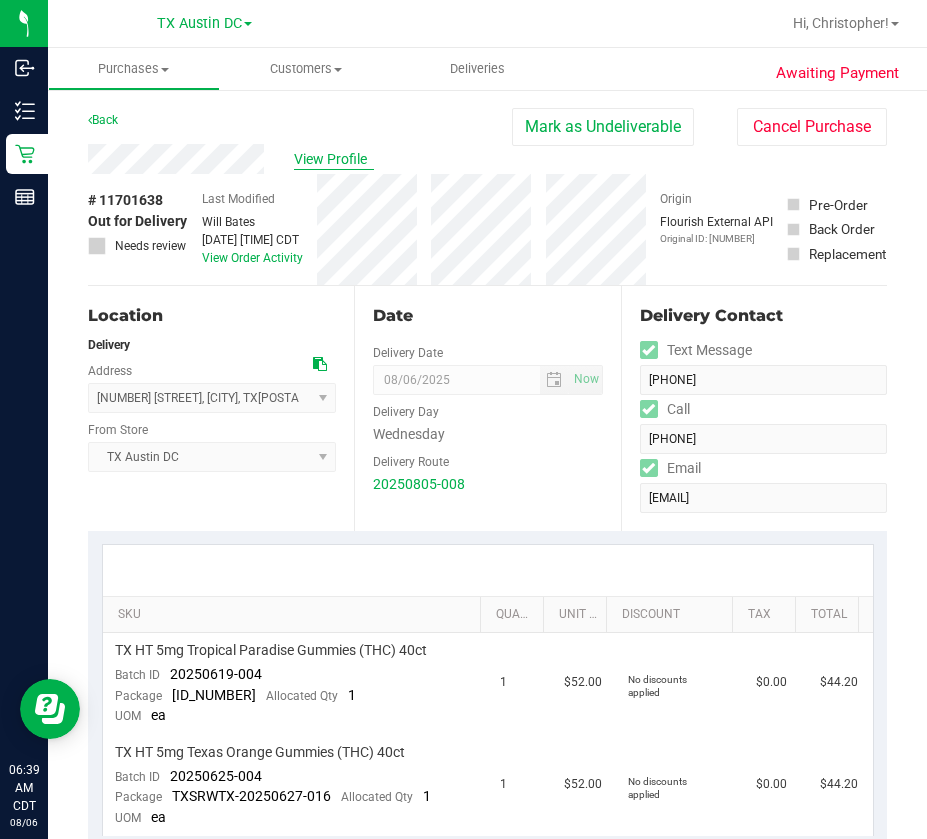 click on "View Profile" at bounding box center (334, 159) 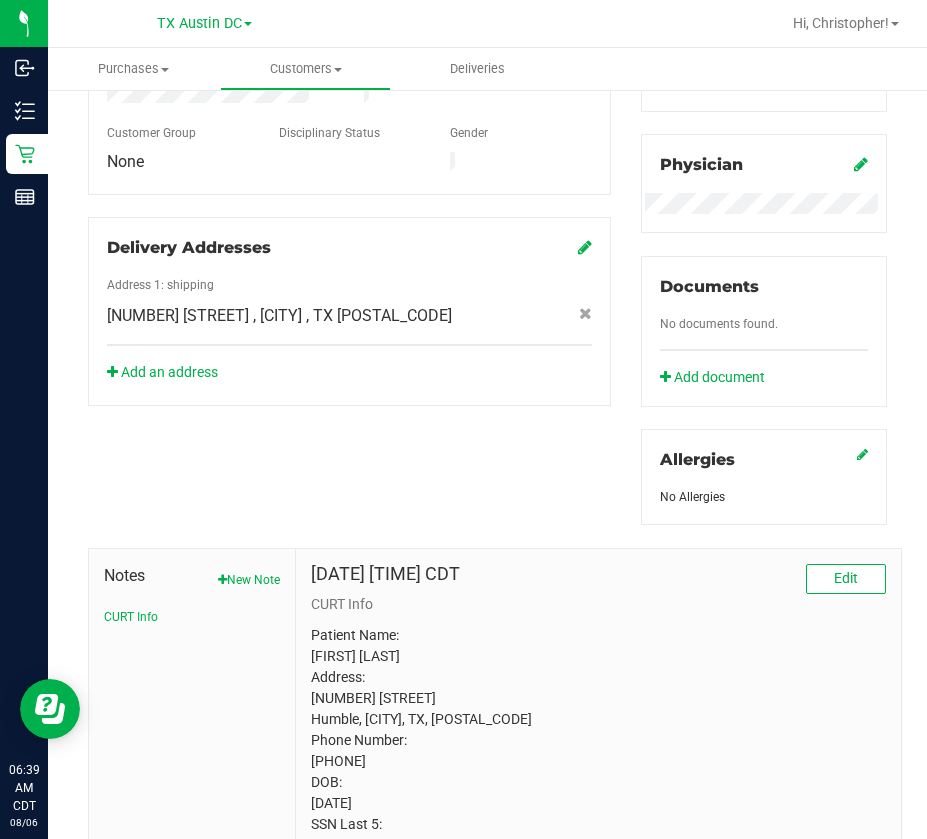 scroll, scrollTop: 697, scrollLeft: 0, axis: vertical 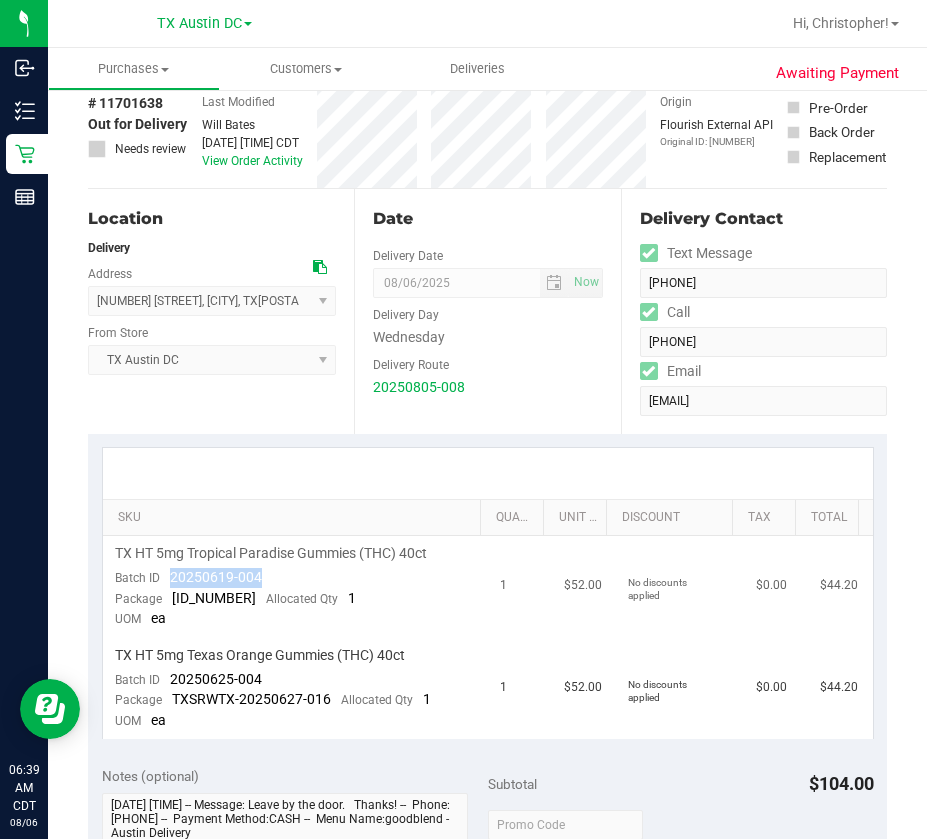drag, startPoint x: 276, startPoint y: 572, endPoint x: 170, endPoint y: 578, distance: 106.16968 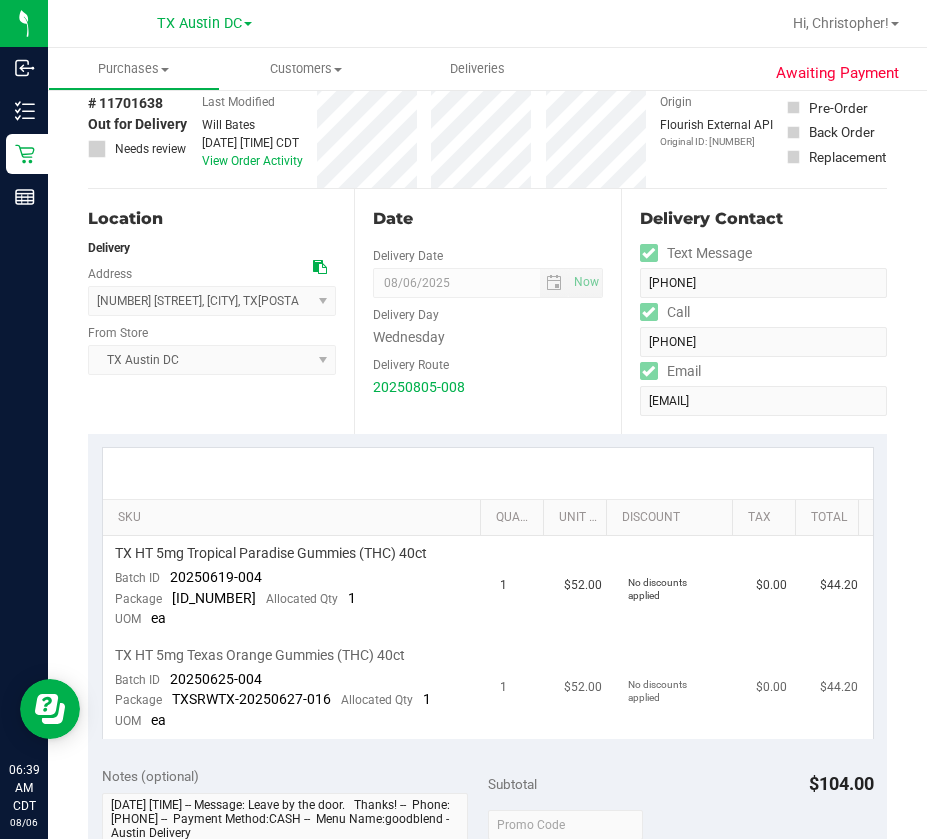drag, startPoint x: 275, startPoint y: 678, endPoint x: 166, endPoint y: 690, distance: 109.65856 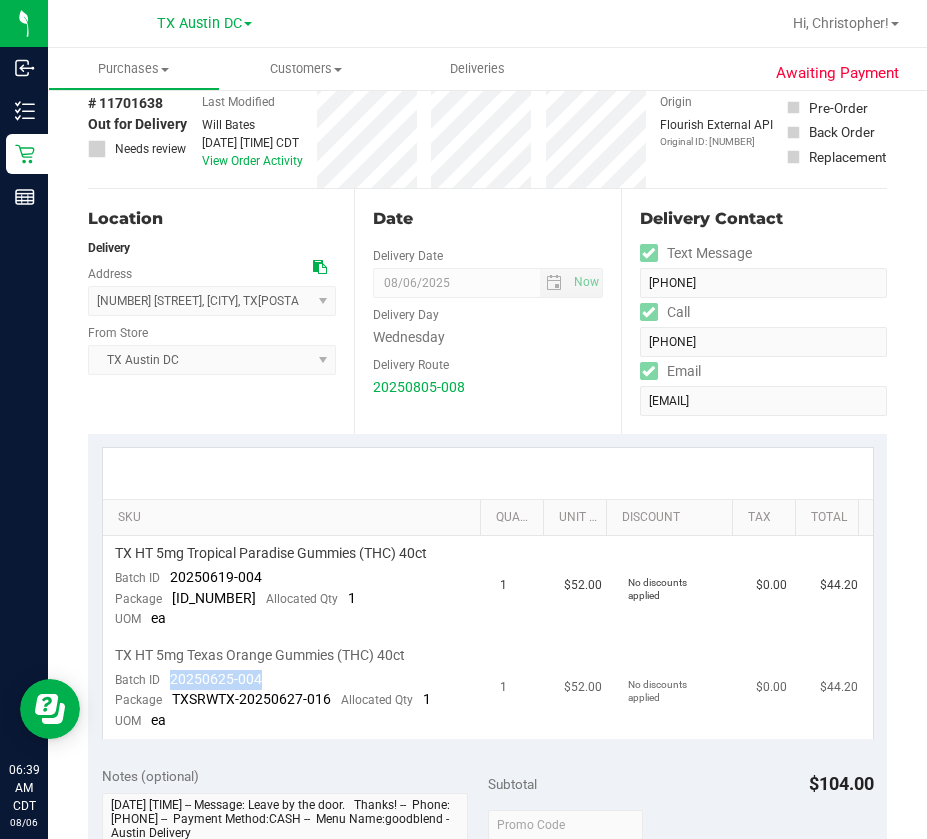 drag, startPoint x: 263, startPoint y: 677, endPoint x: 167, endPoint y: 686, distance: 96.42095 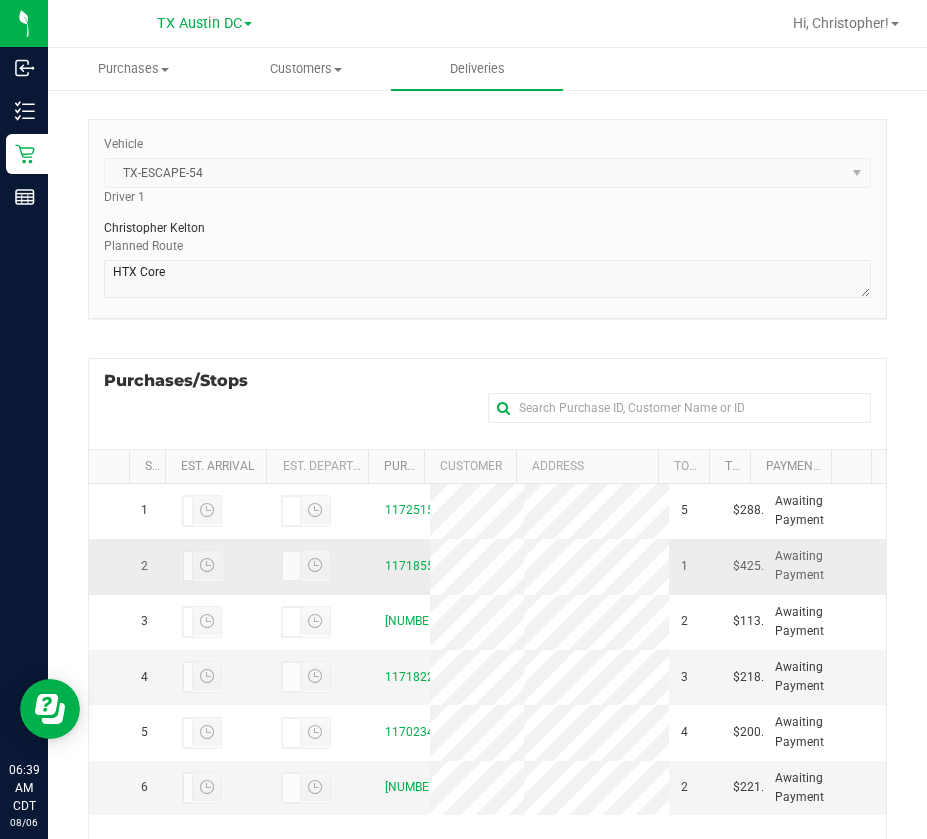 scroll, scrollTop: 400, scrollLeft: 0, axis: vertical 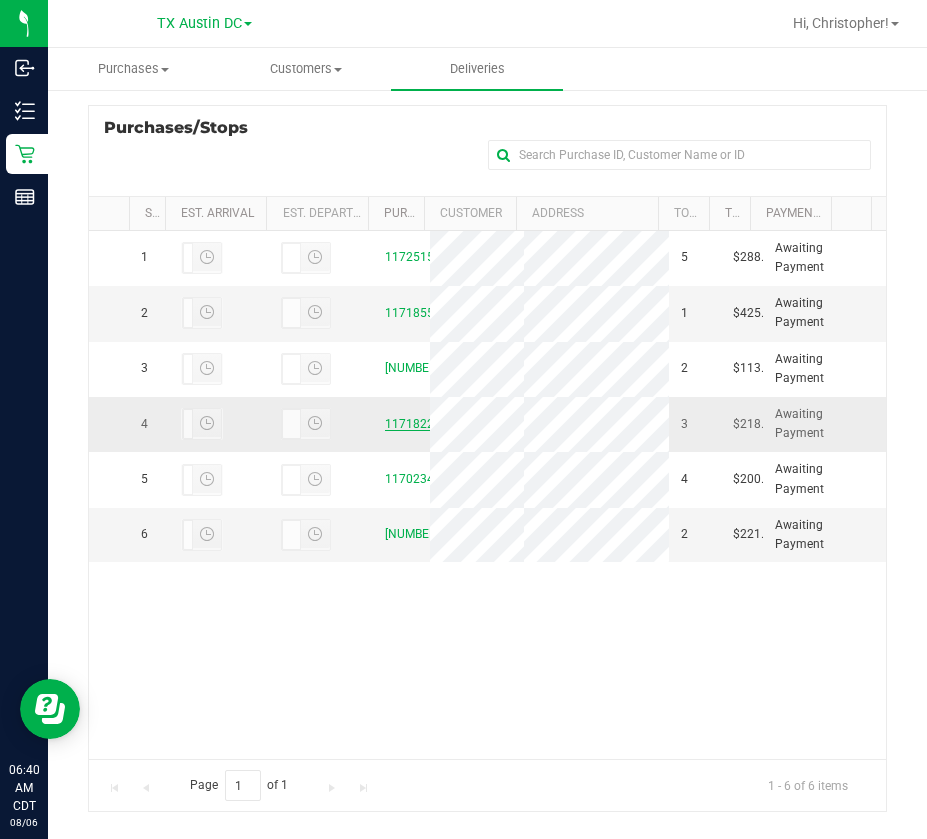 click on "11718222" at bounding box center (413, 424) 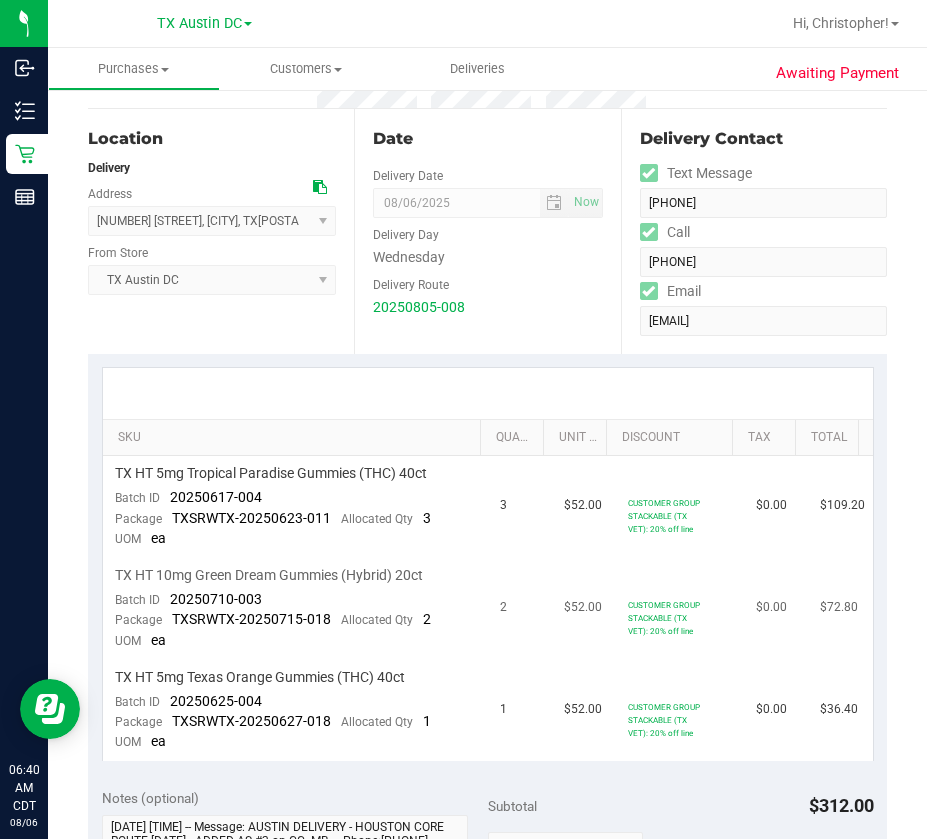 scroll, scrollTop: 400, scrollLeft: 0, axis: vertical 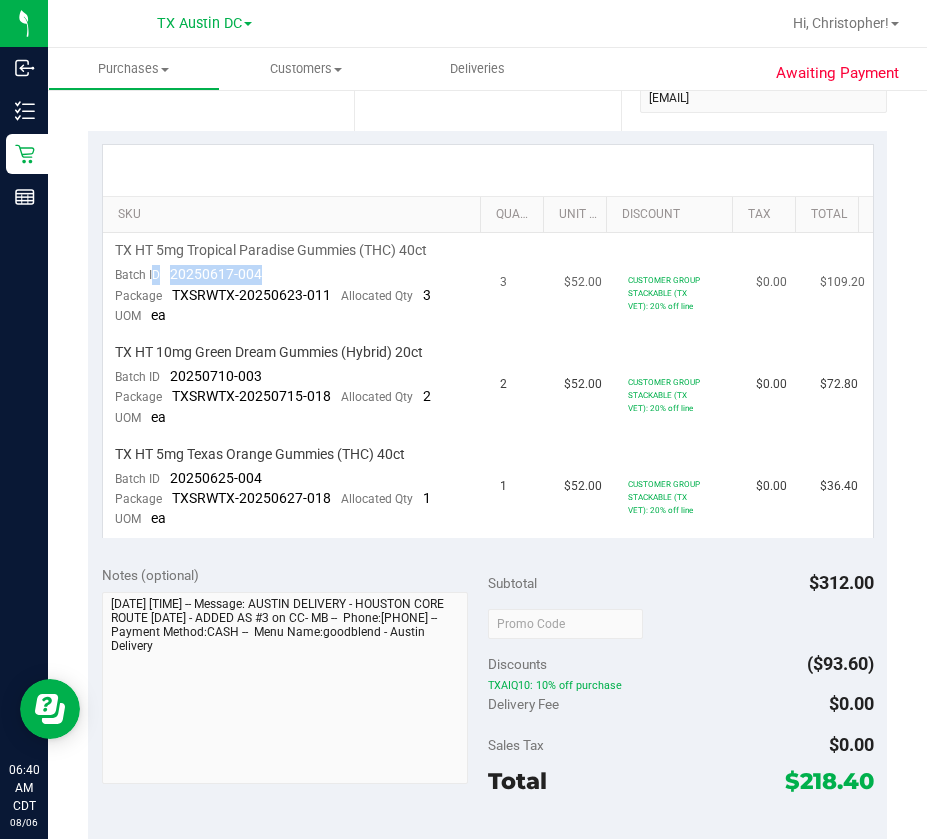drag, startPoint x: 271, startPoint y: 264, endPoint x: 155, endPoint y: 278, distance: 116.841774 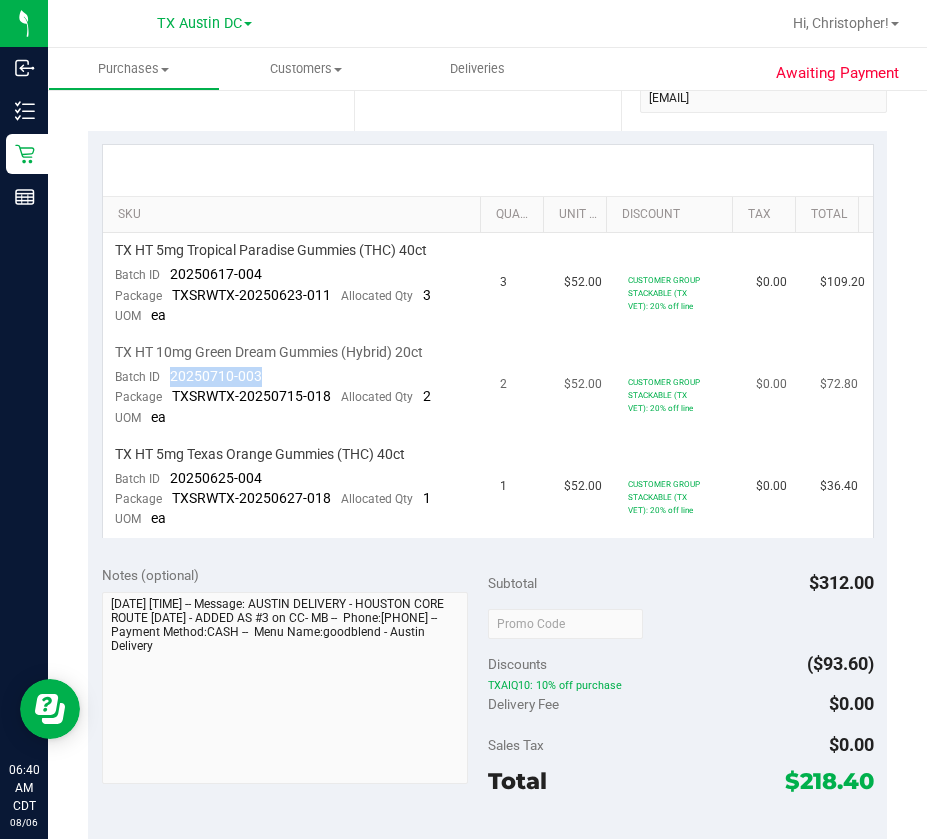 drag, startPoint x: 284, startPoint y: 364, endPoint x: 165, endPoint y: 377, distance: 119.70798 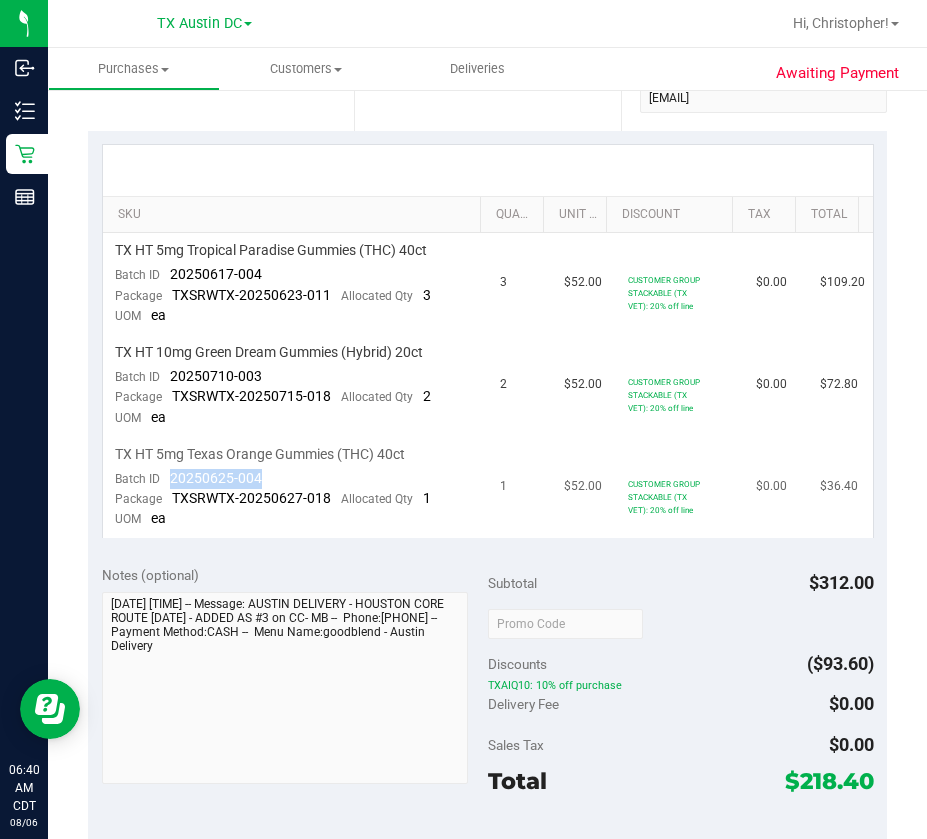 drag, startPoint x: 260, startPoint y: 473, endPoint x: 167, endPoint y: 484, distance: 93.64828 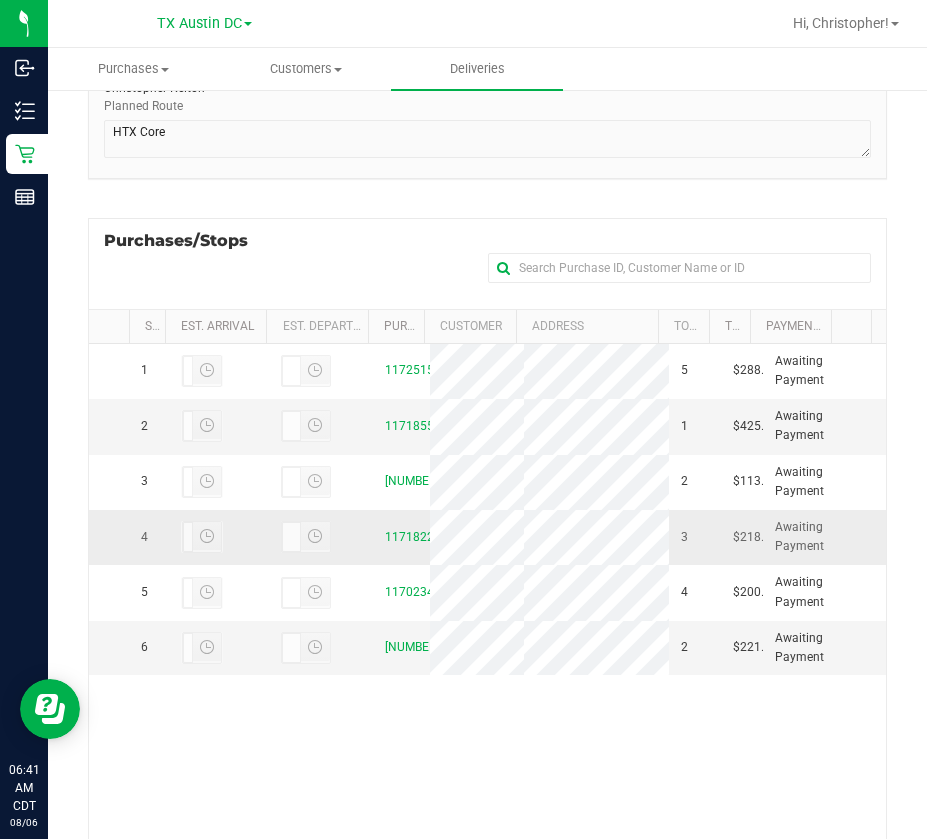 scroll, scrollTop: 426, scrollLeft: 0, axis: vertical 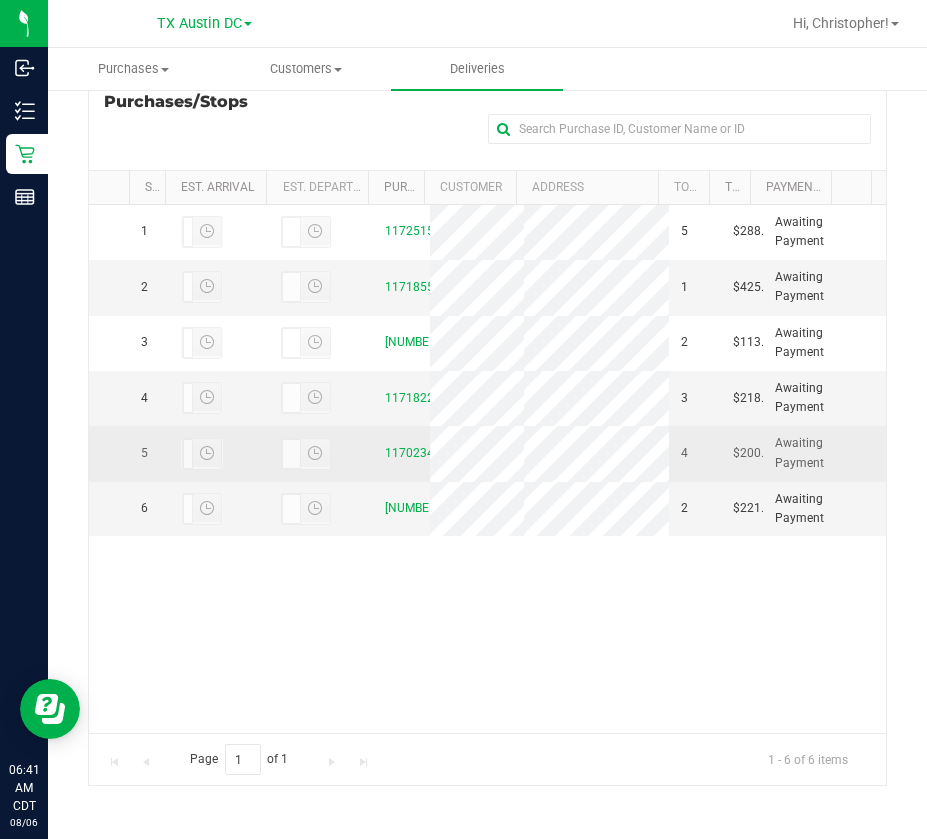 click on "11702349" at bounding box center [401, 453] 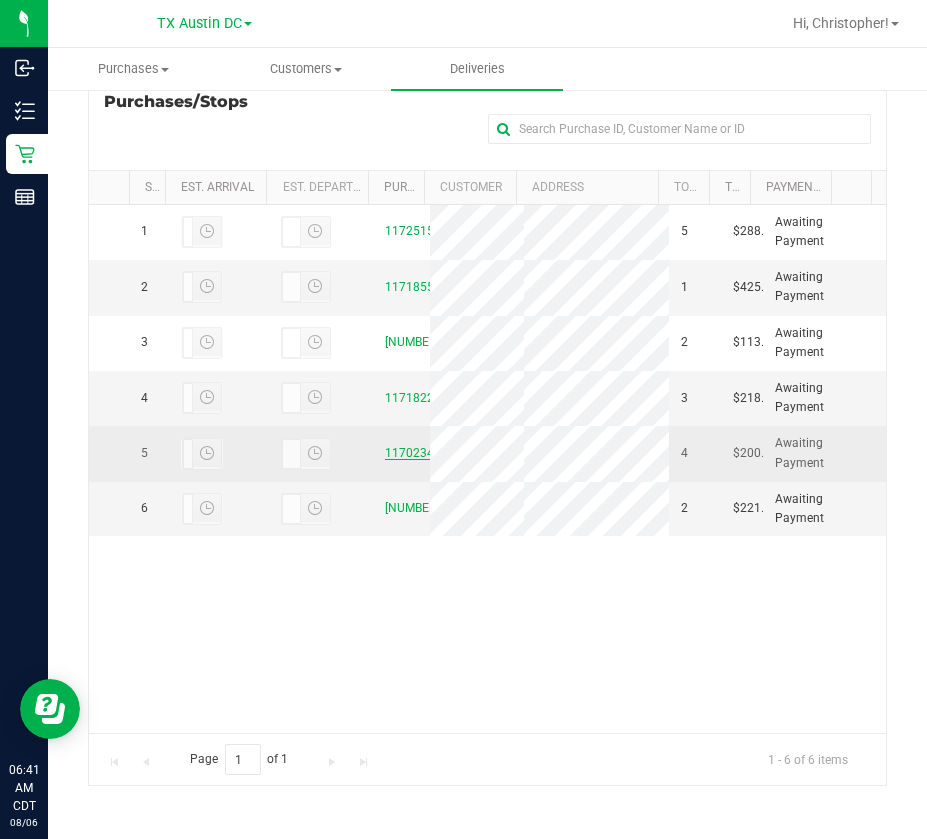 click on "11702349" at bounding box center [413, 453] 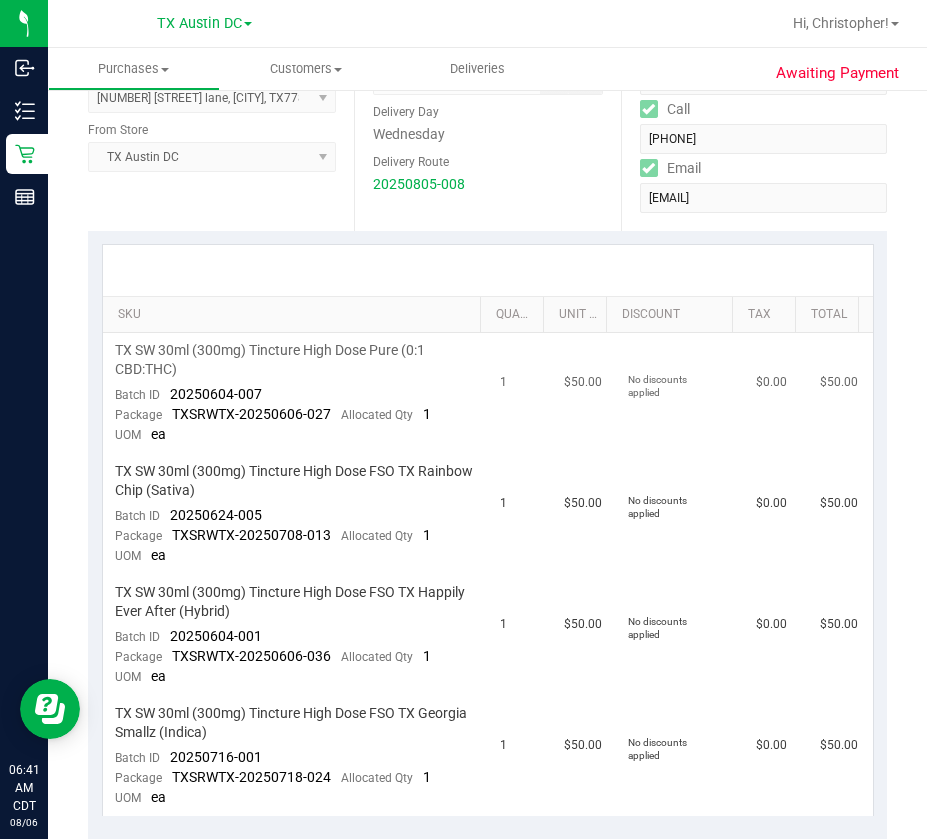 scroll, scrollTop: 500, scrollLeft: 0, axis: vertical 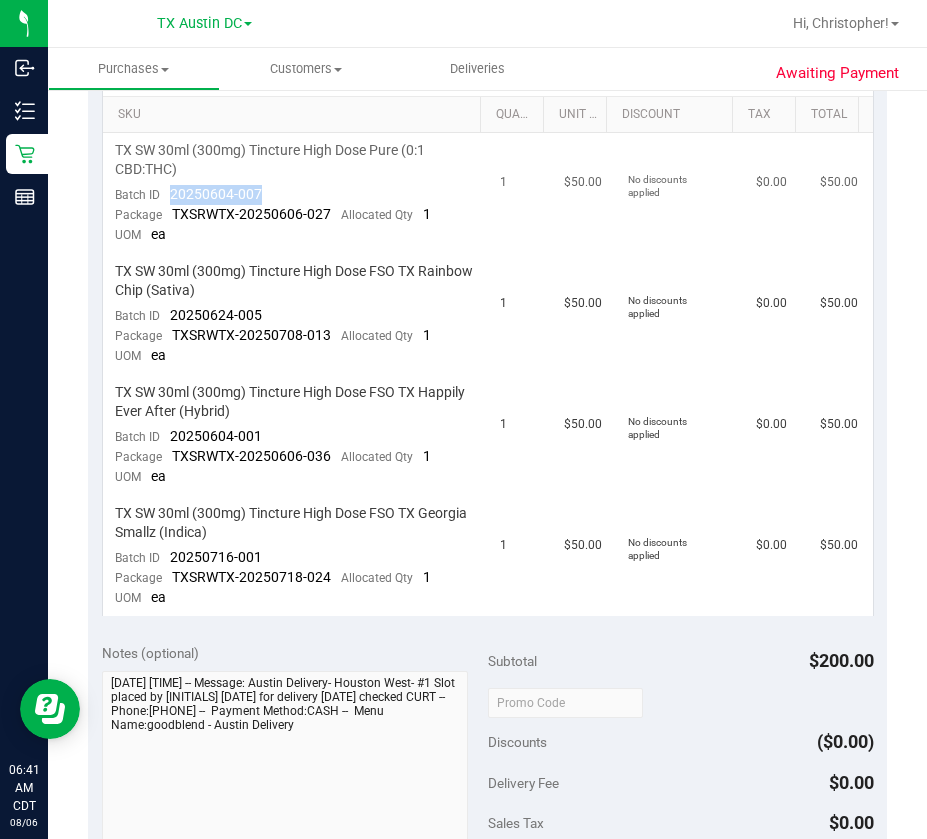 drag, startPoint x: 273, startPoint y: 195, endPoint x: 168, endPoint y: 190, distance: 105.11898 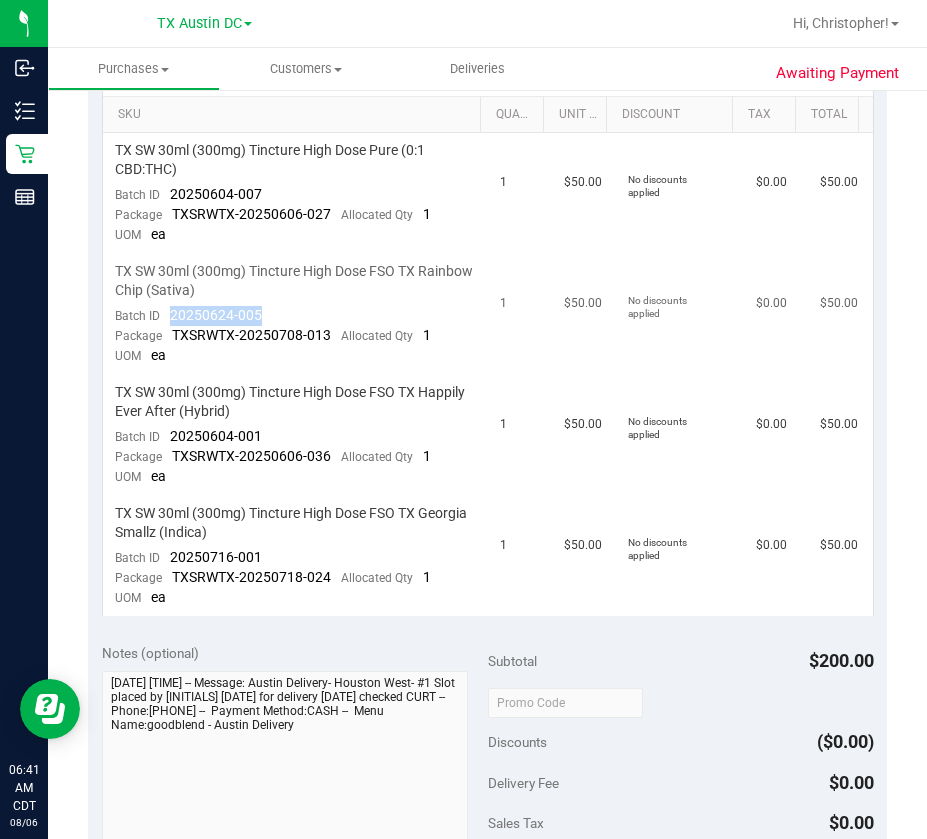 drag, startPoint x: 265, startPoint y: 304, endPoint x: 169, endPoint y: 323, distance: 97.862144 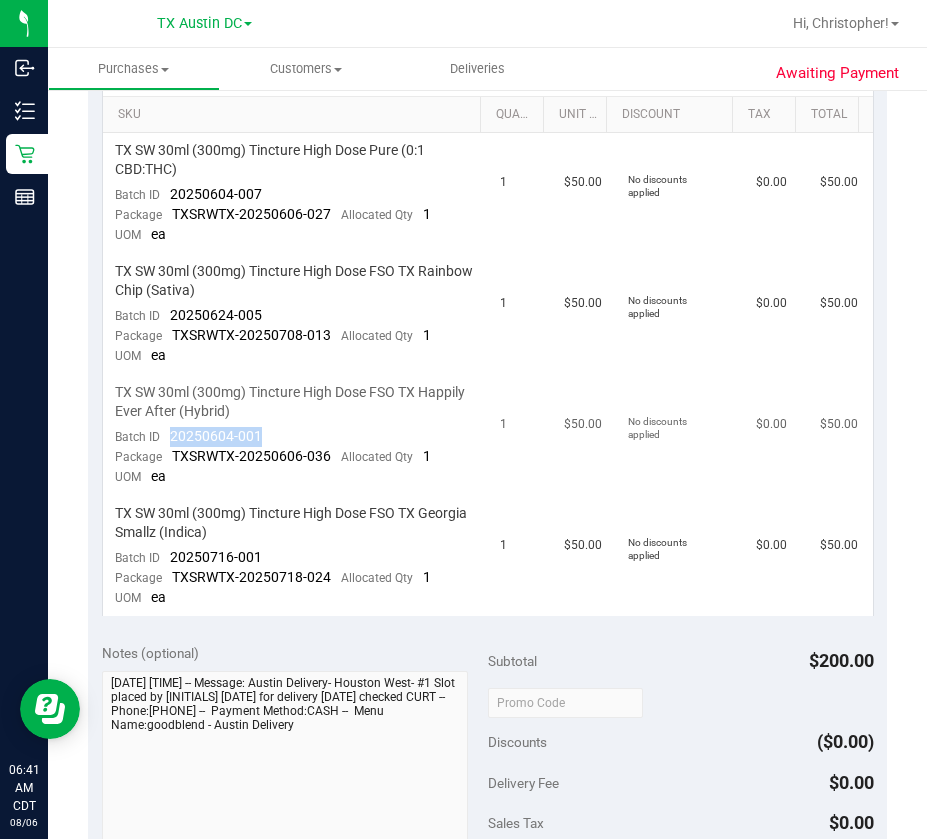 drag, startPoint x: 244, startPoint y: 433, endPoint x: 167, endPoint y: 436, distance: 77.05842 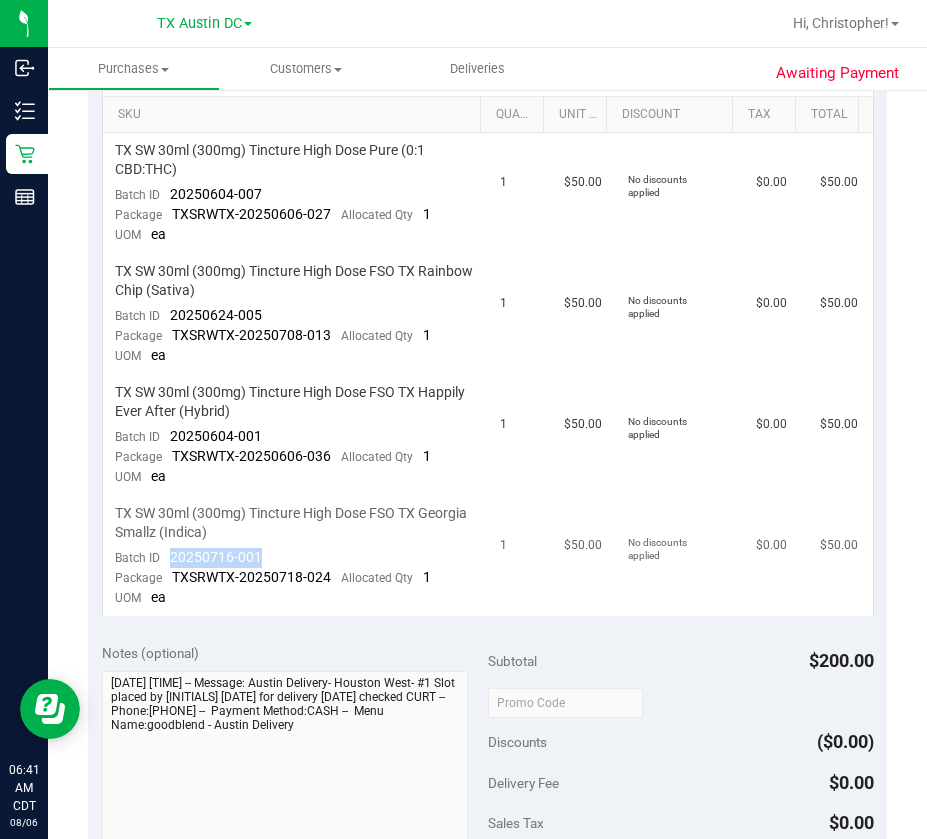 drag, startPoint x: 264, startPoint y: 557, endPoint x: 158, endPoint y: 565, distance: 106.30146 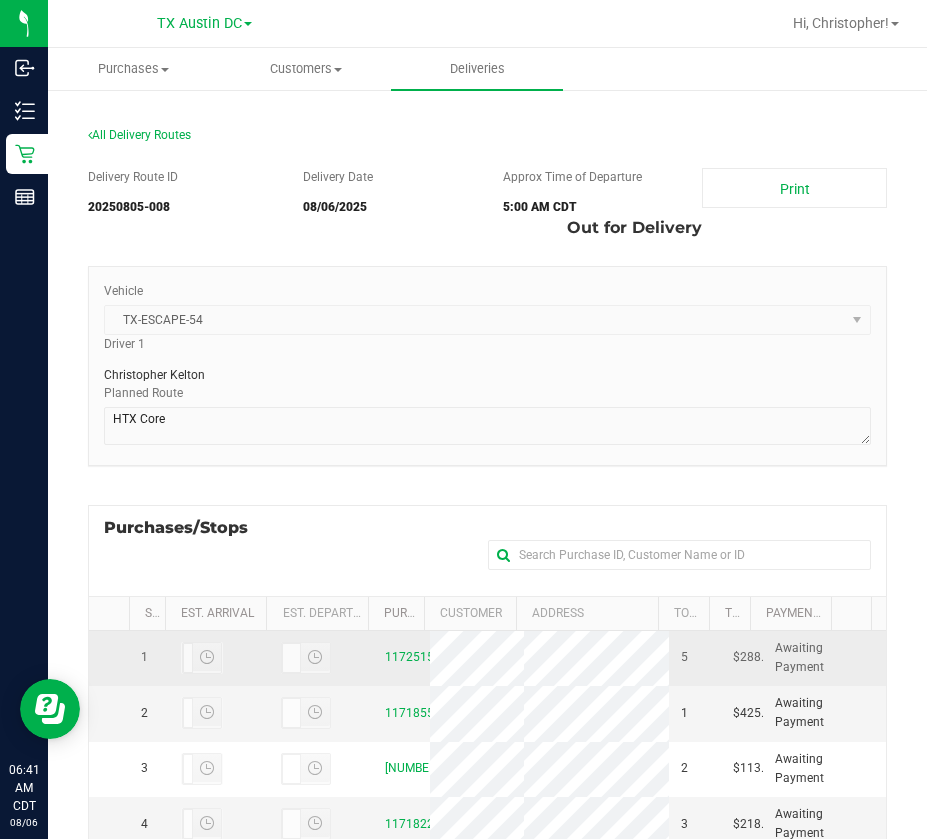 scroll, scrollTop: 426, scrollLeft: 0, axis: vertical 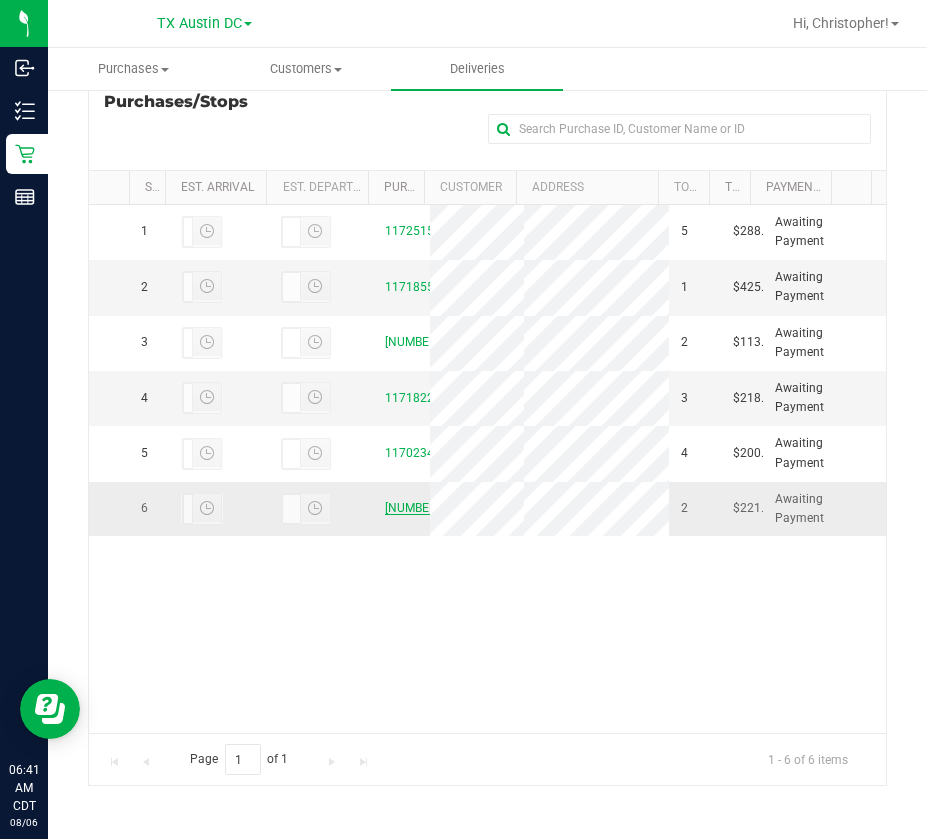 click on "[NUMBER]" at bounding box center [412, 508] 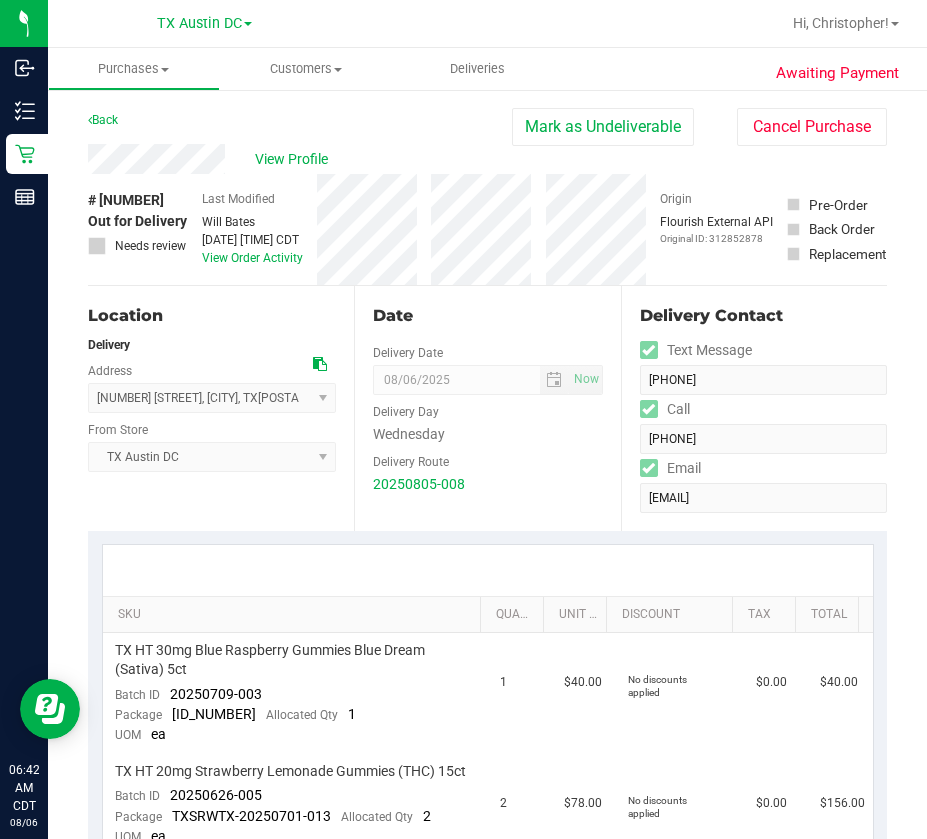 scroll, scrollTop: 200, scrollLeft: 0, axis: vertical 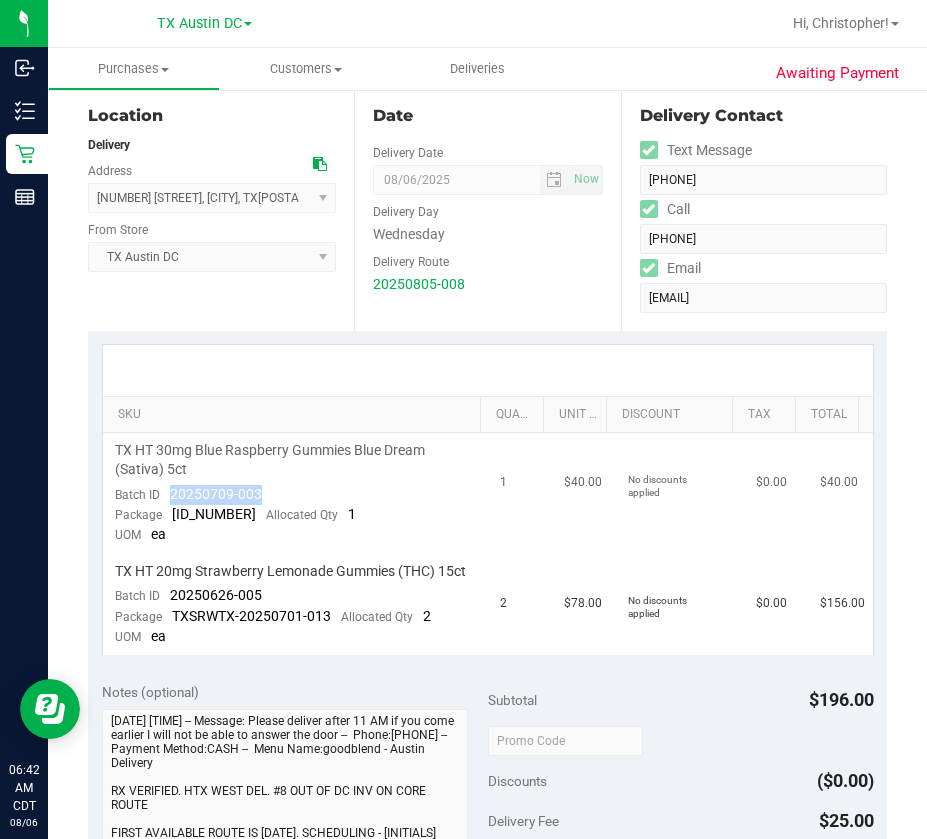 drag, startPoint x: 298, startPoint y: 489, endPoint x: 170, endPoint y: 493, distance: 128.06248 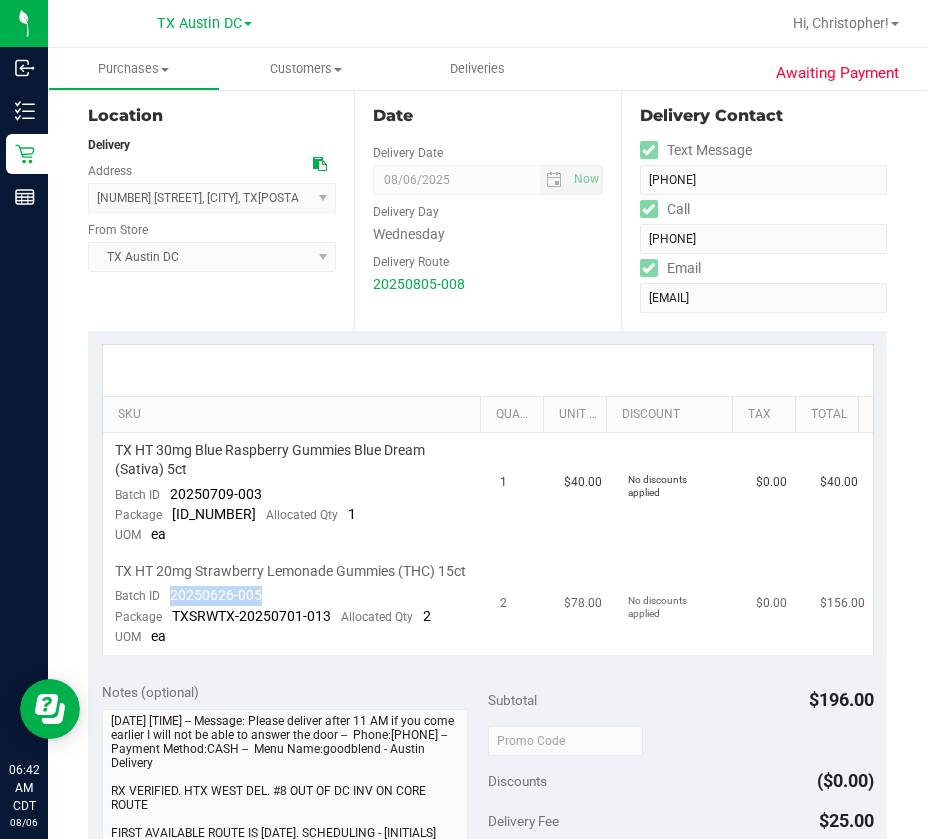 drag, startPoint x: 230, startPoint y: 615, endPoint x: 162, endPoint y: 618, distance: 68.06615 